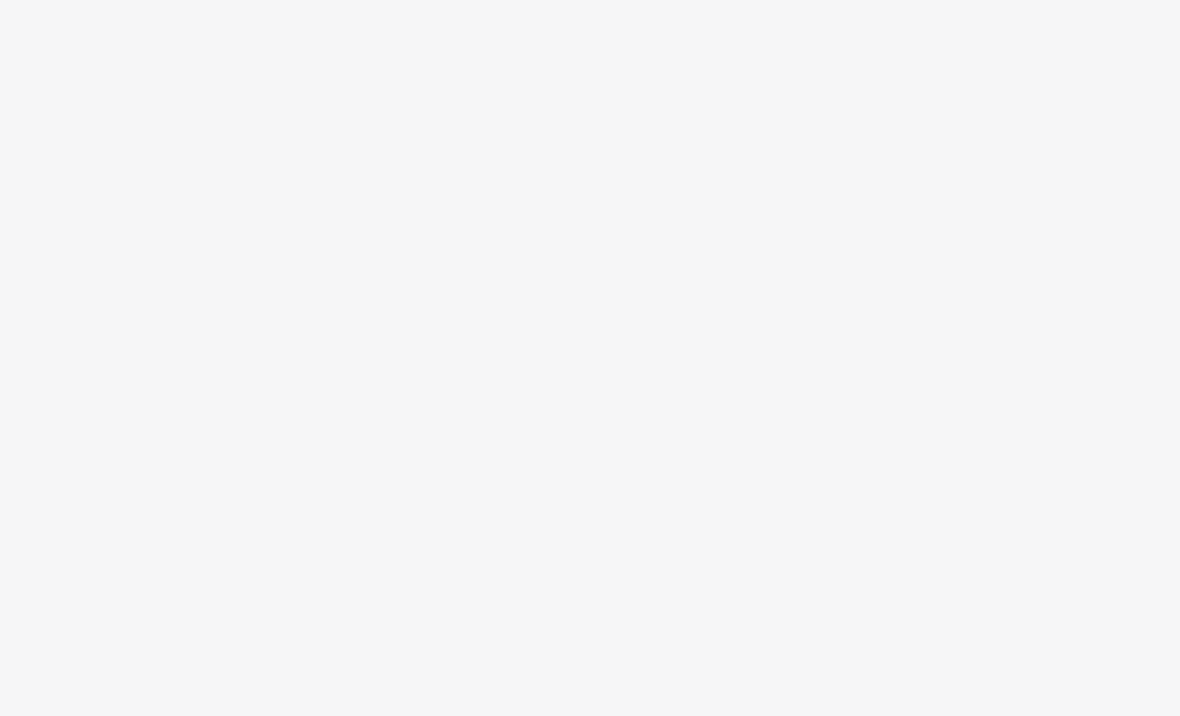 scroll, scrollTop: 0, scrollLeft: 0, axis: both 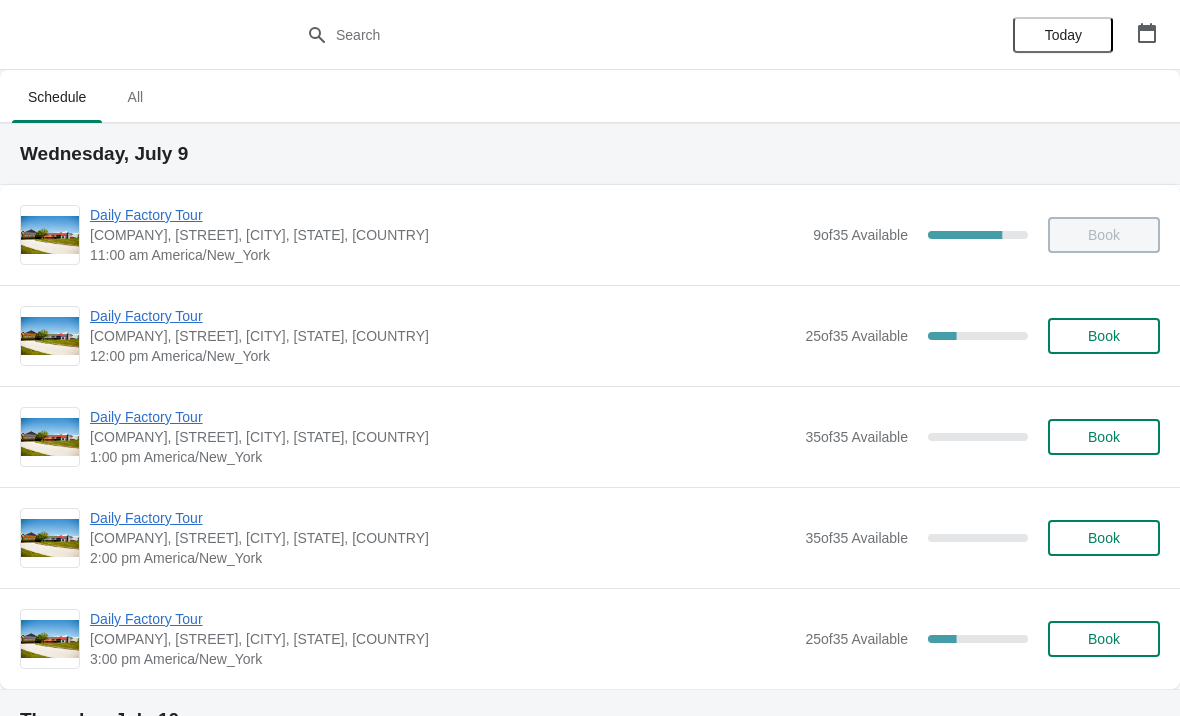 click on "Daily Factory Tour" at bounding box center [446, 215] 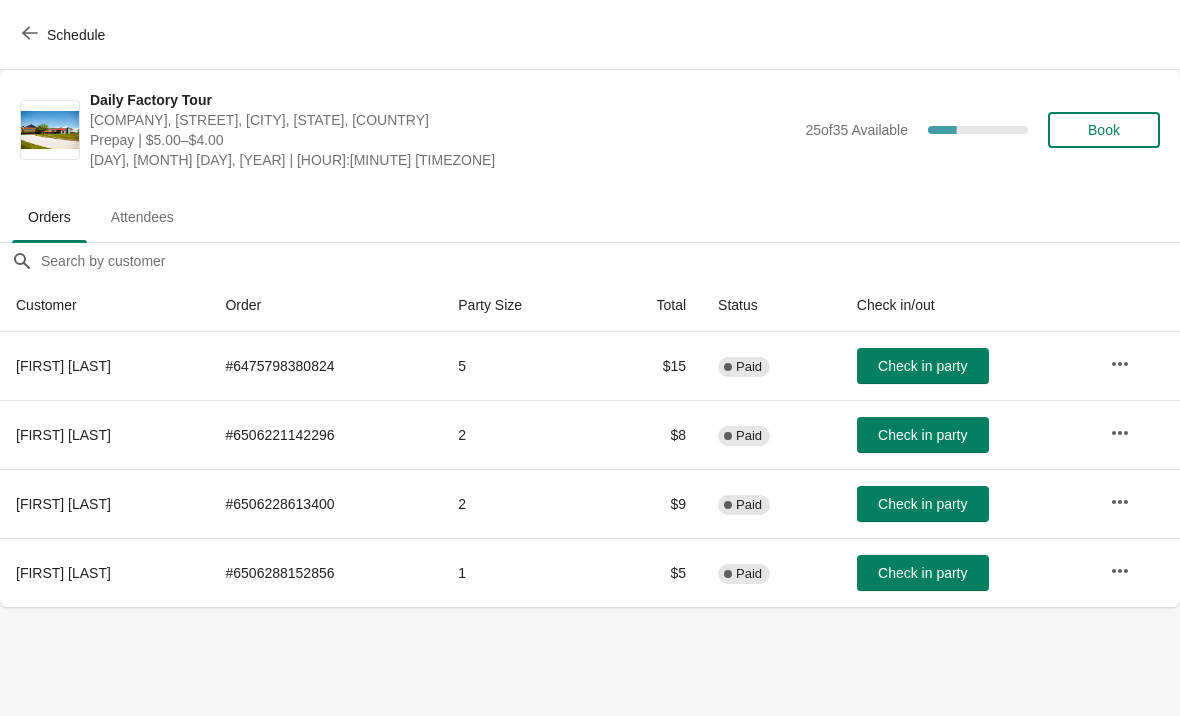 click on "Check in party" at bounding box center [922, 366] 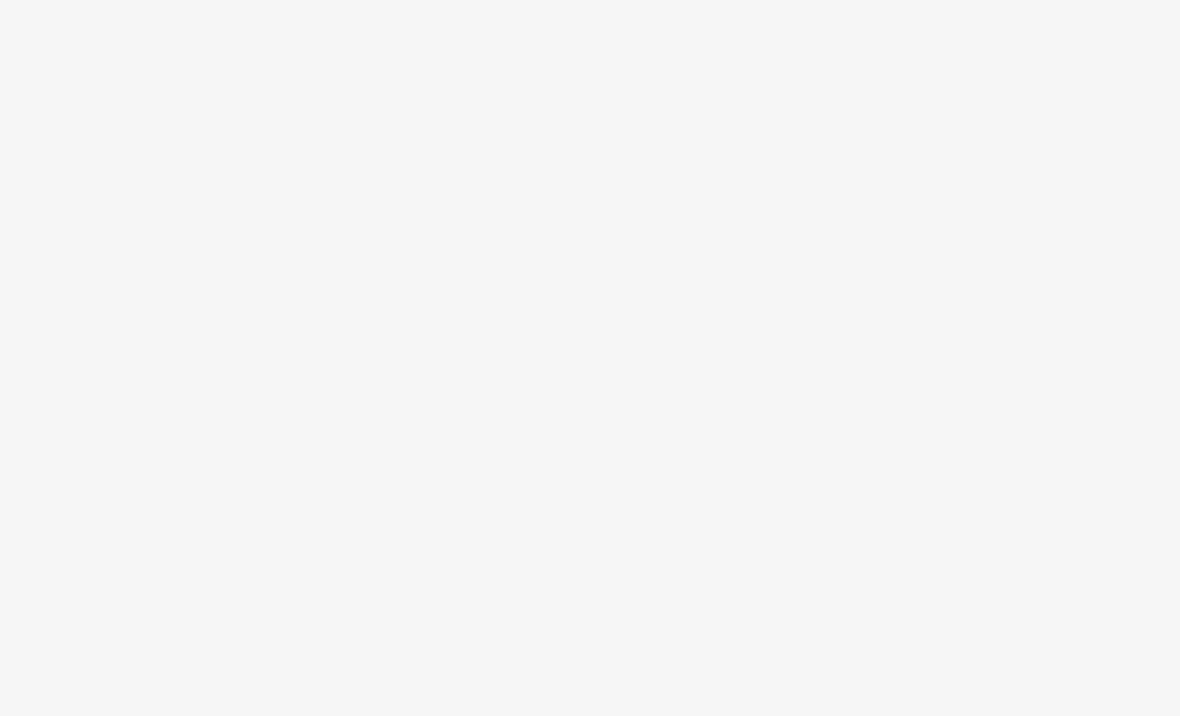 scroll, scrollTop: 0, scrollLeft: 0, axis: both 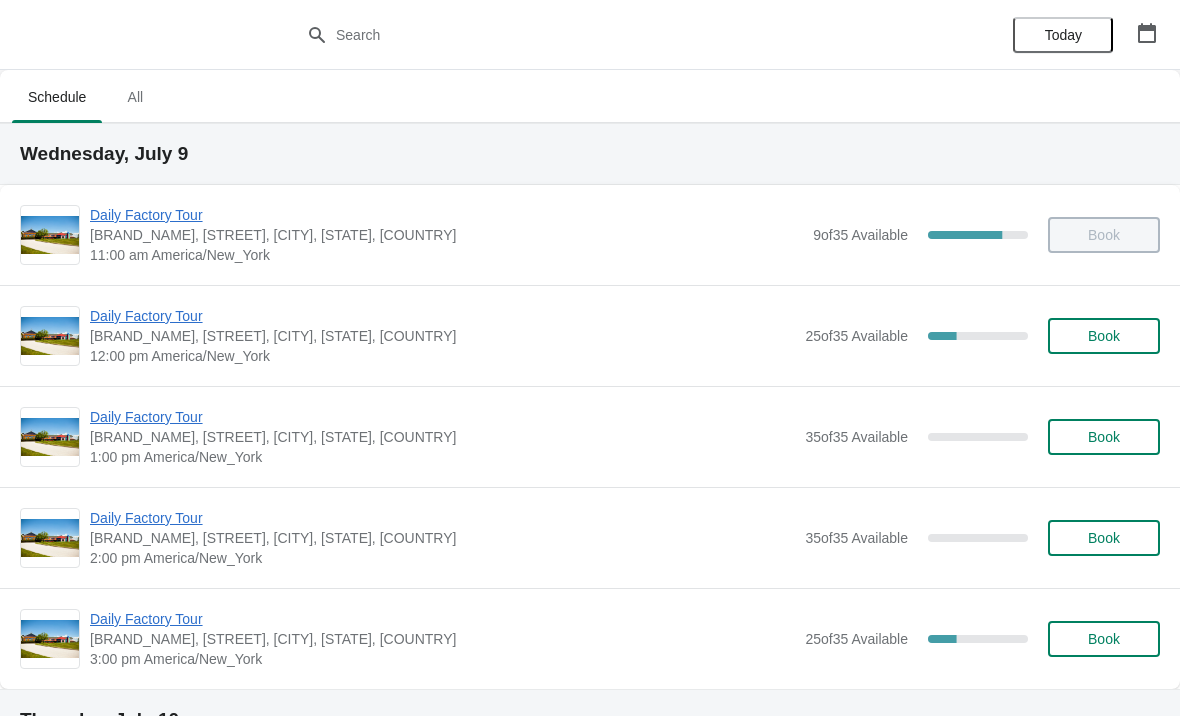 click on "Daily Factory Tour" at bounding box center (446, 215) 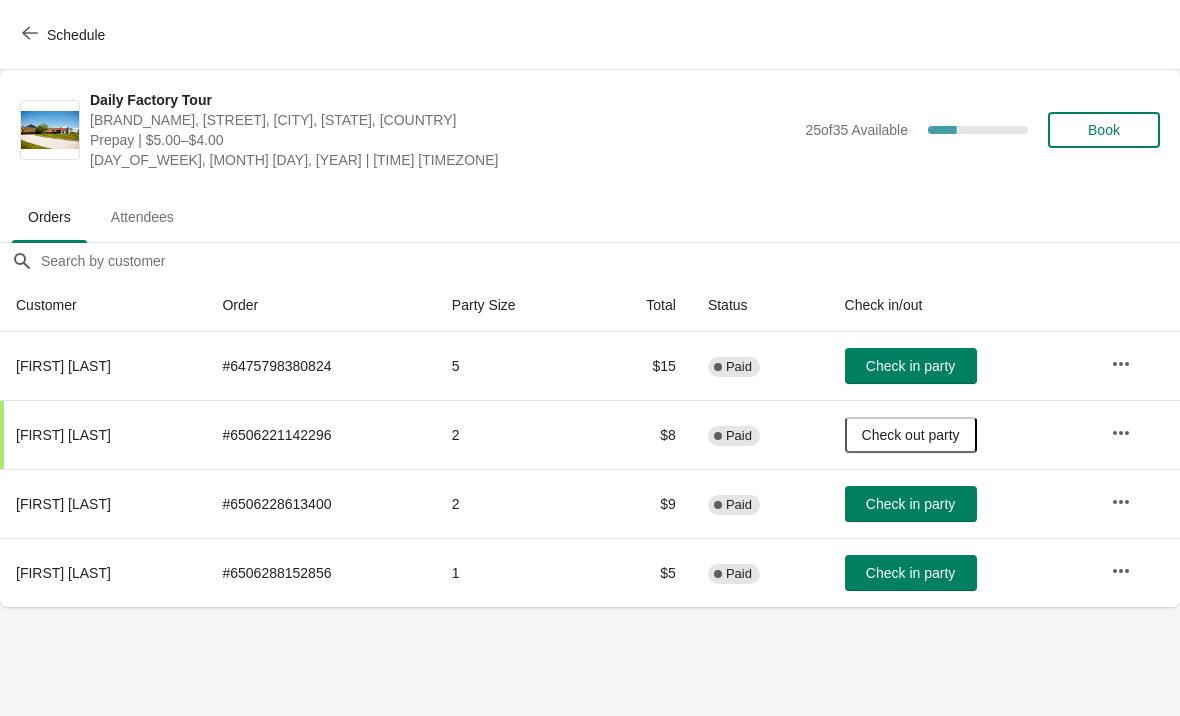 click on "Check in party" at bounding box center [911, 366] 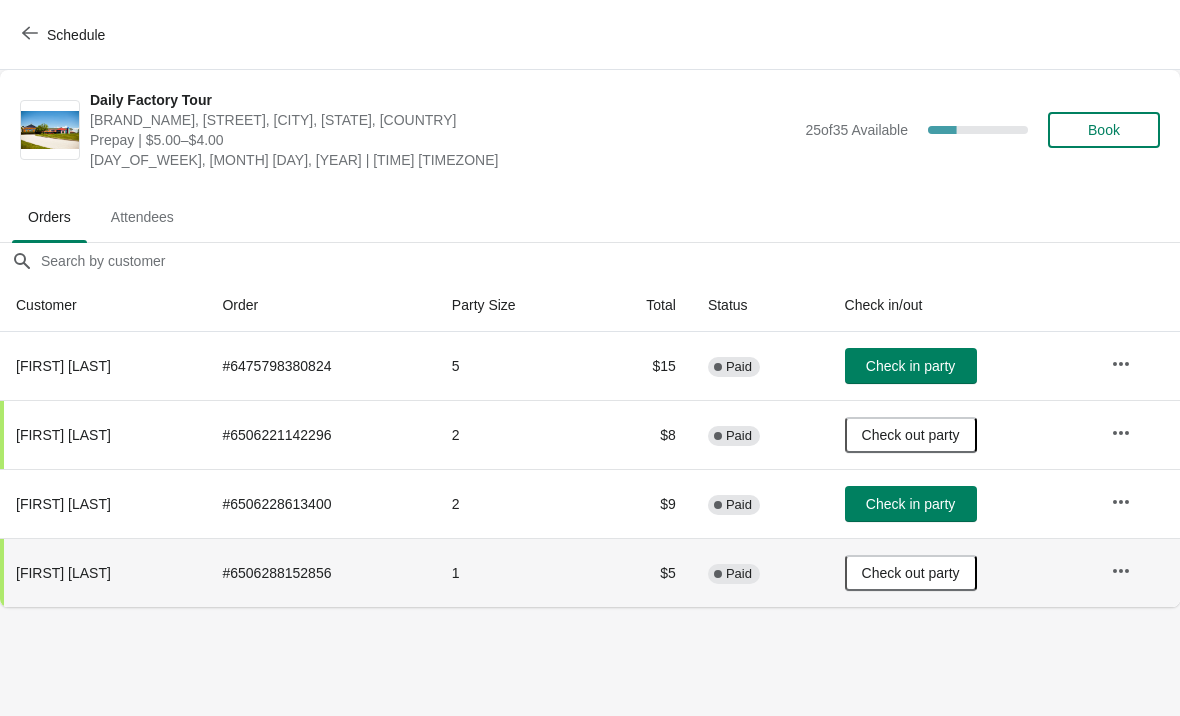 click on "Check in party" at bounding box center [910, 366] 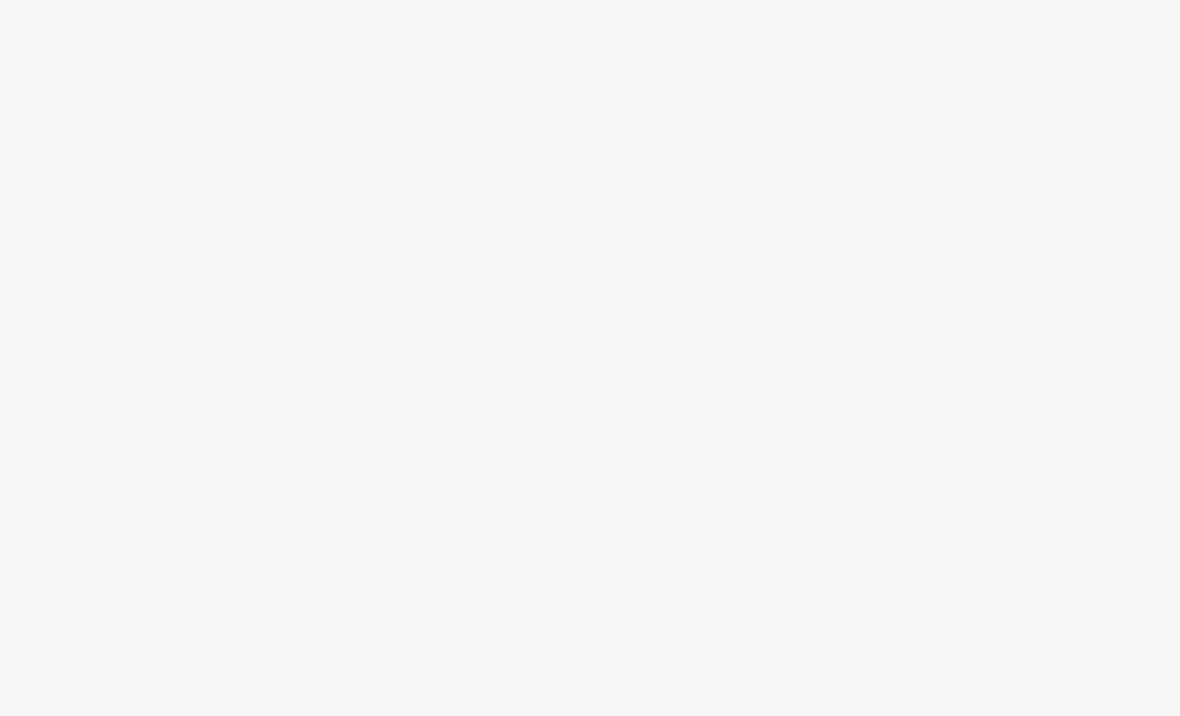 scroll, scrollTop: 0, scrollLeft: 0, axis: both 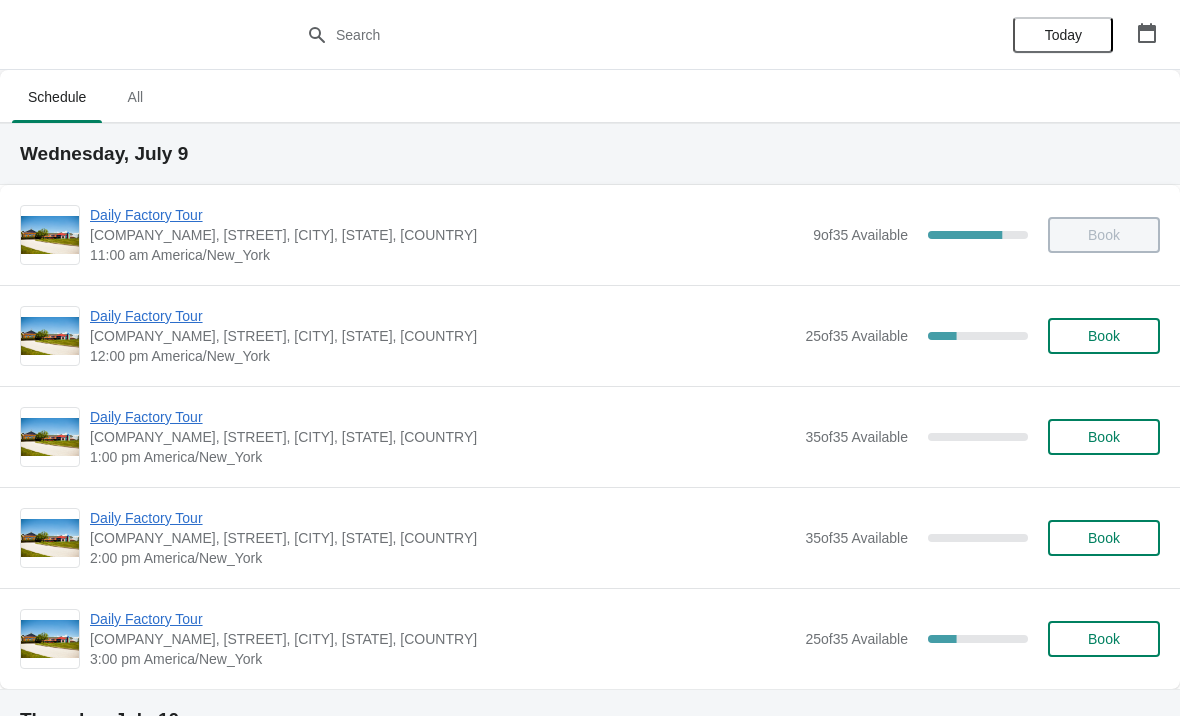 click on "Daily Factory Tour" at bounding box center (446, 215) 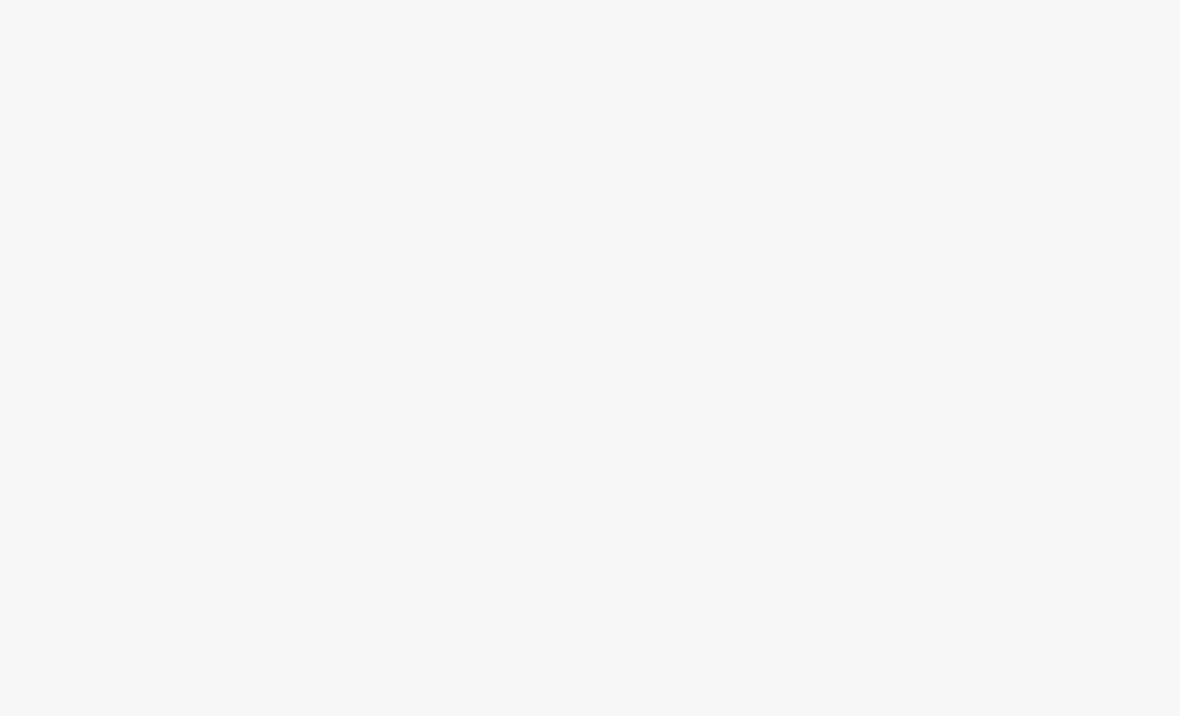 scroll, scrollTop: 0, scrollLeft: 0, axis: both 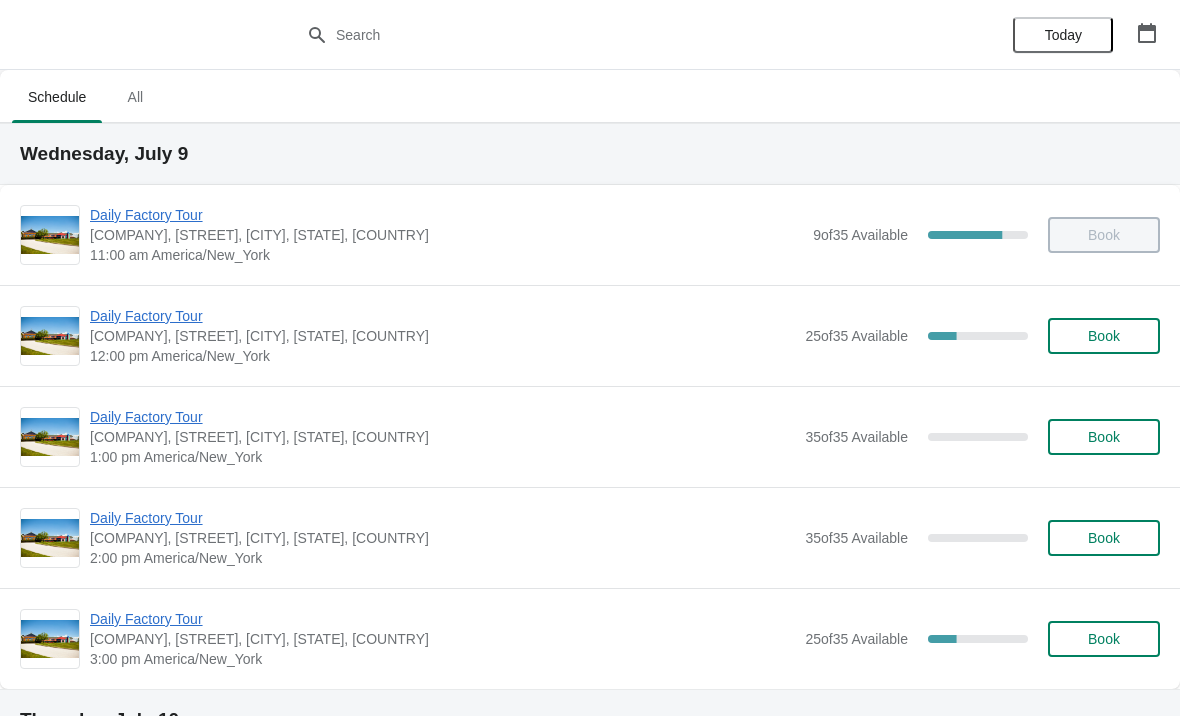 click on "Daily Factory Tour" at bounding box center [446, 215] 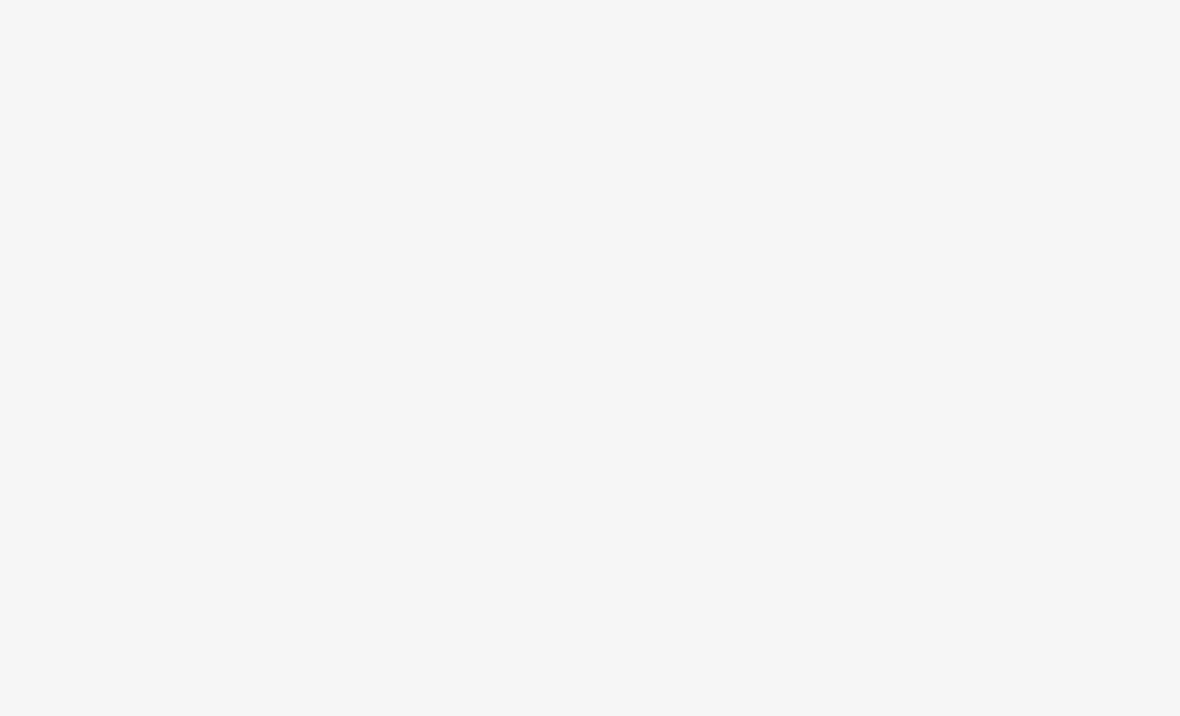 scroll, scrollTop: 0, scrollLeft: 0, axis: both 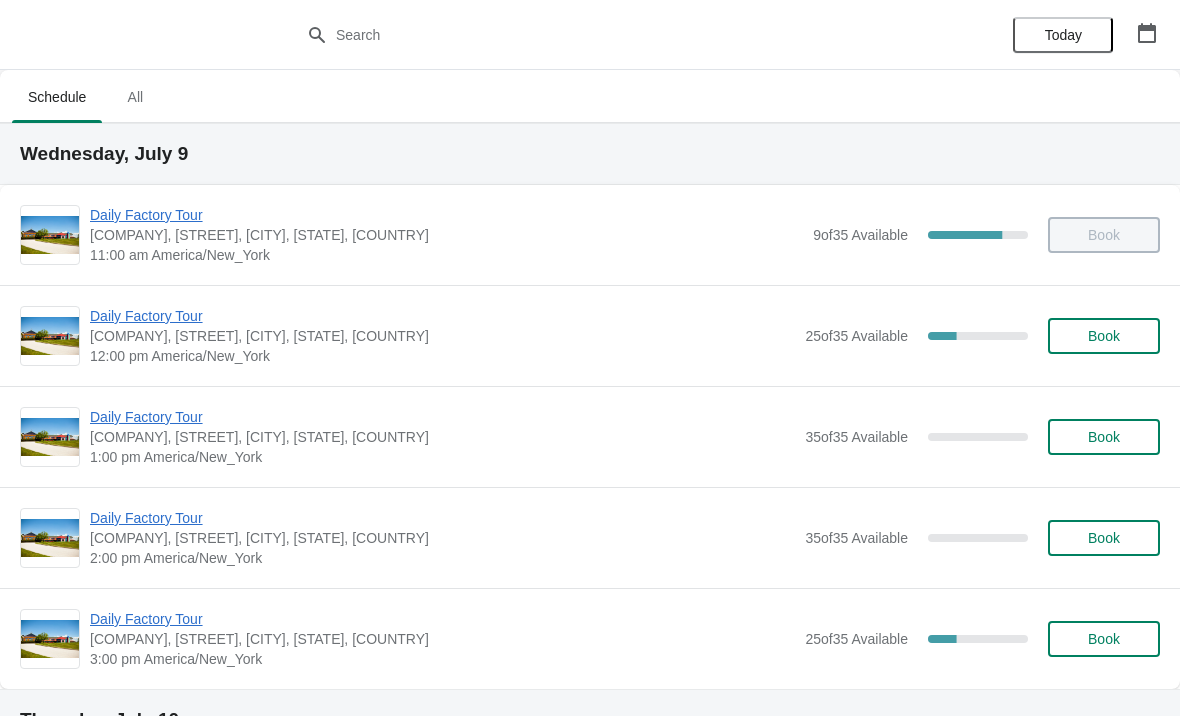 click on "Daily Factory Tour" at bounding box center (446, 215) 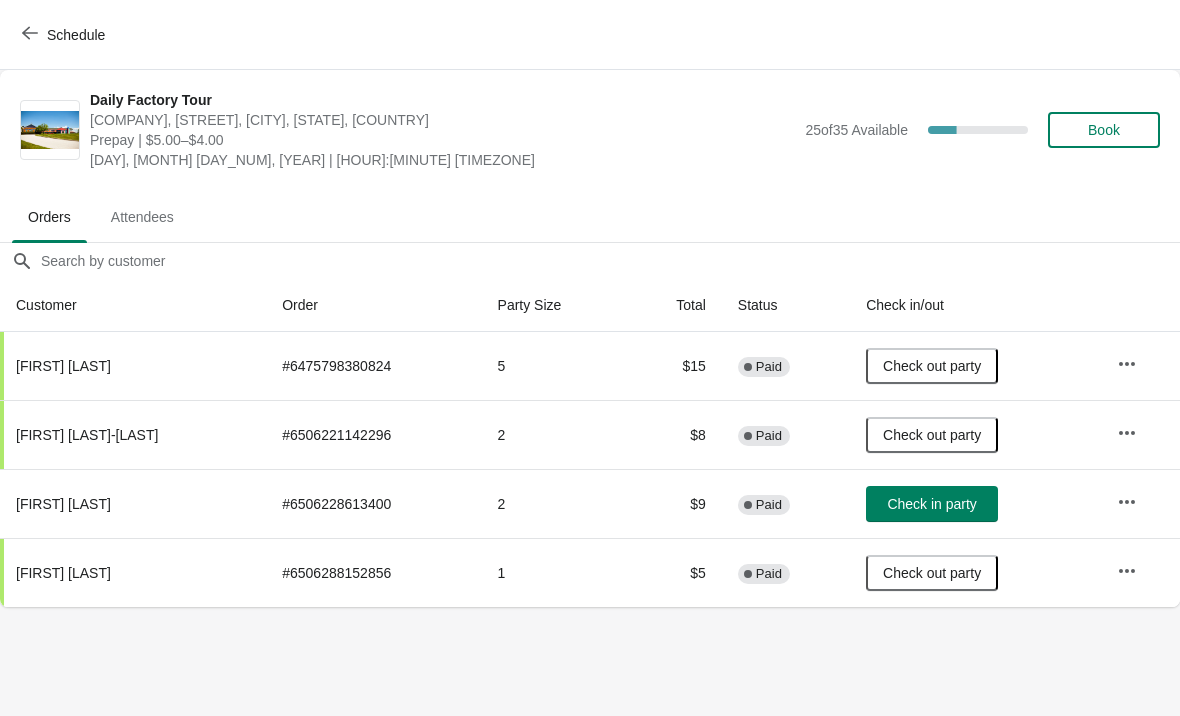 click at bounding box center (1127, 364) 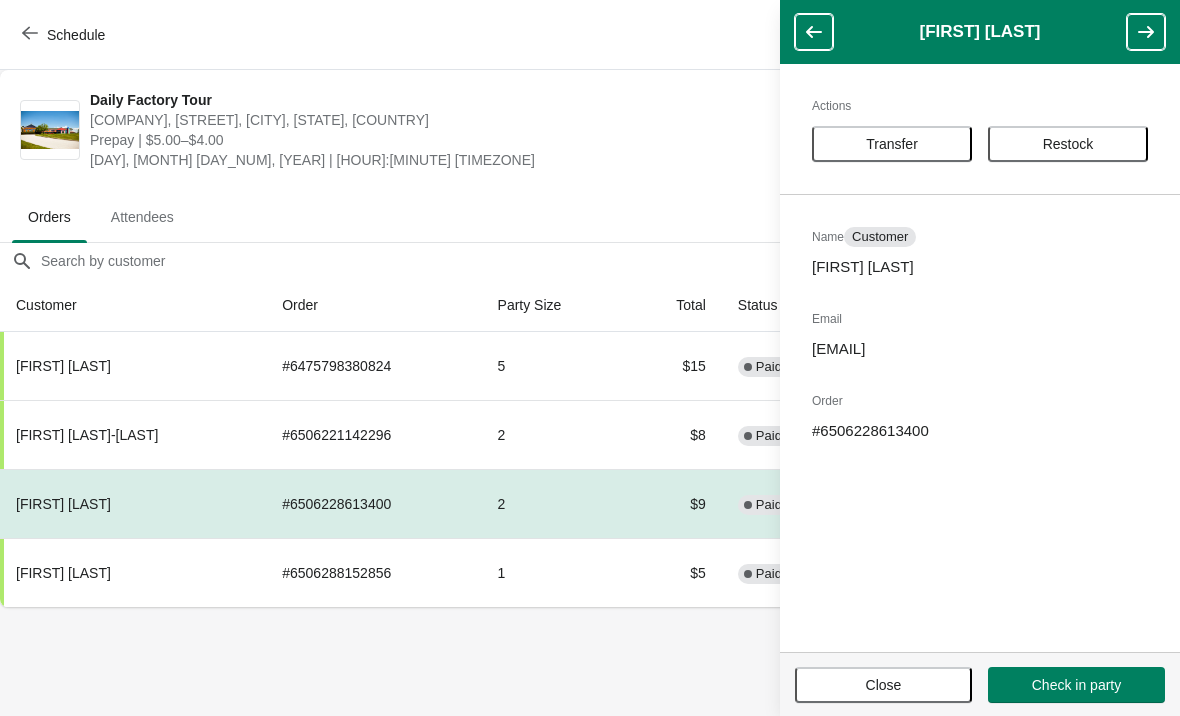 click on "Transfer" at bounding box center (892, 144) 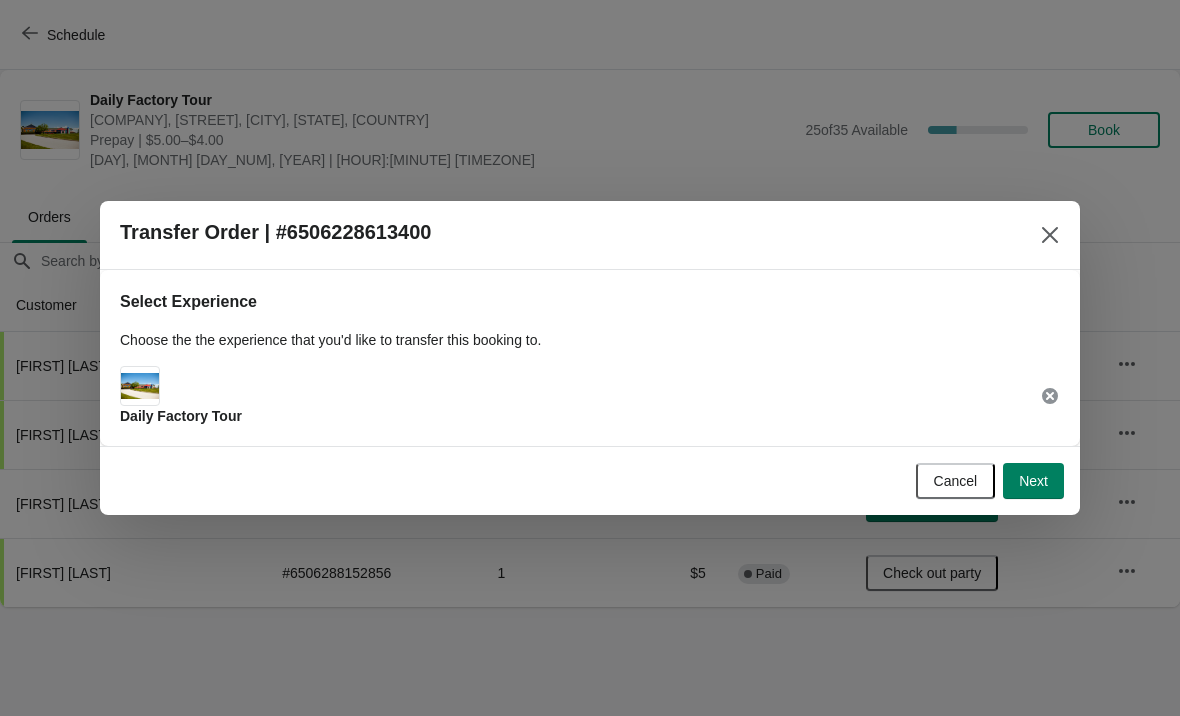 click on "Next" at bounding box center [1033, 481] 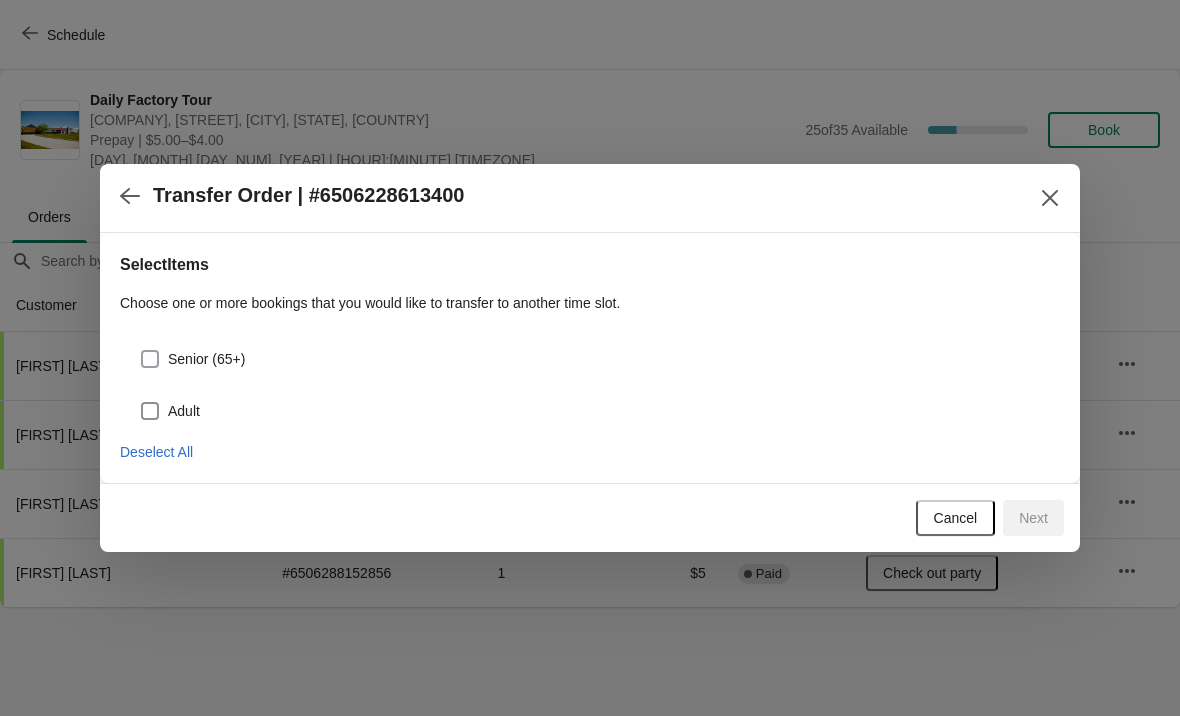 click at bounding box center [150, 359] 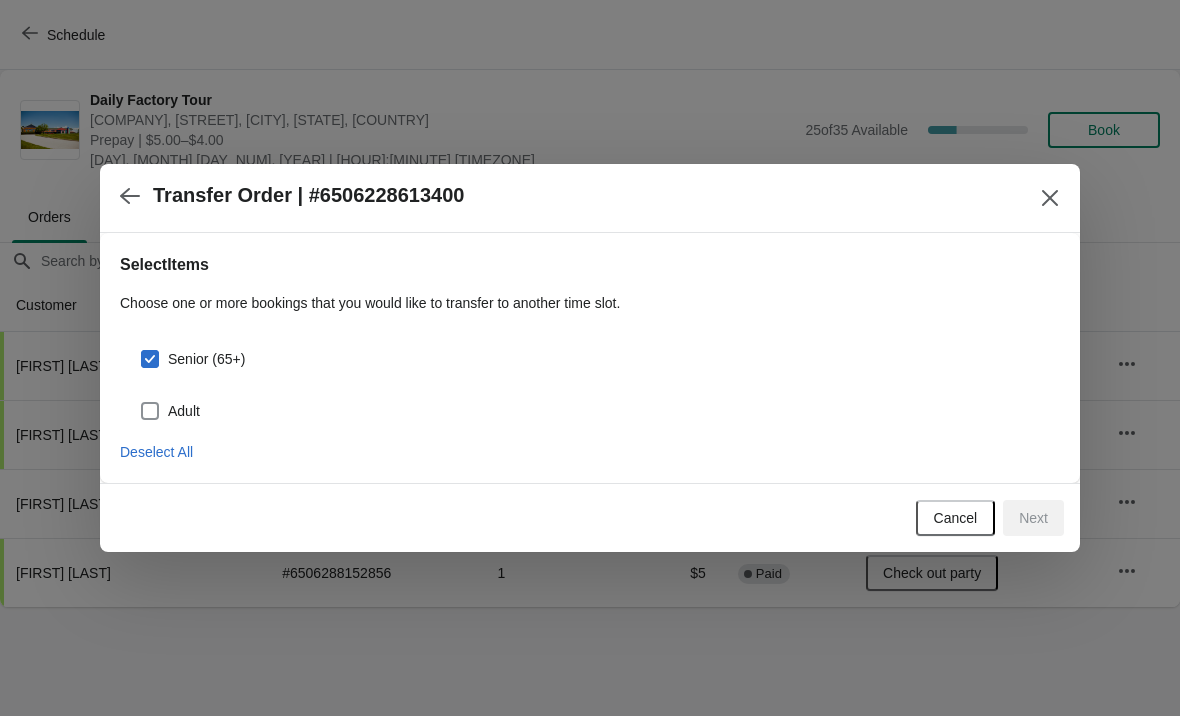 checkbox on "true" 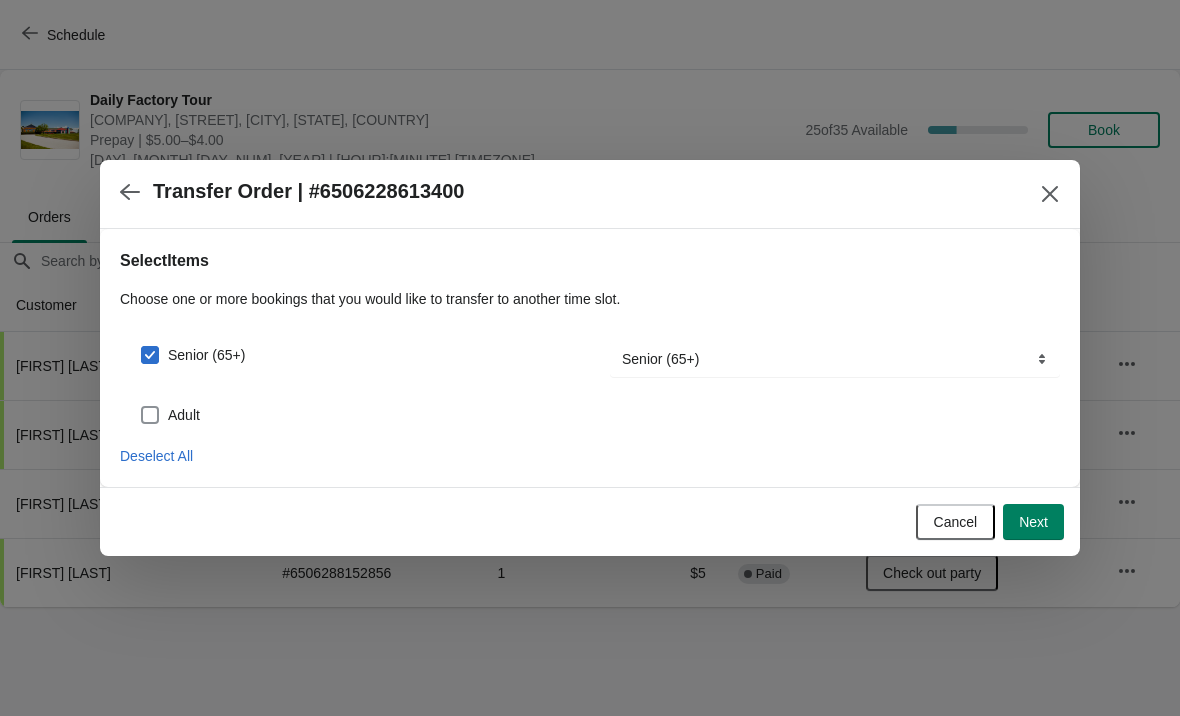 click at bounding box center (150, 415) 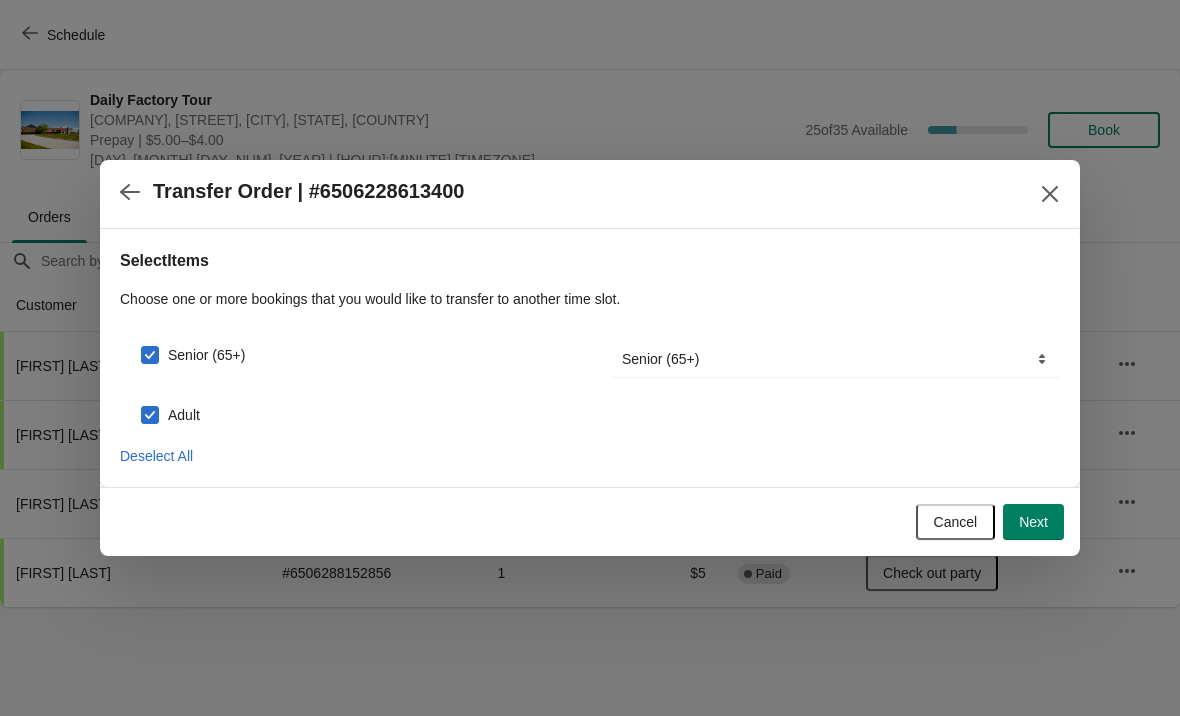 checkbox on "true" 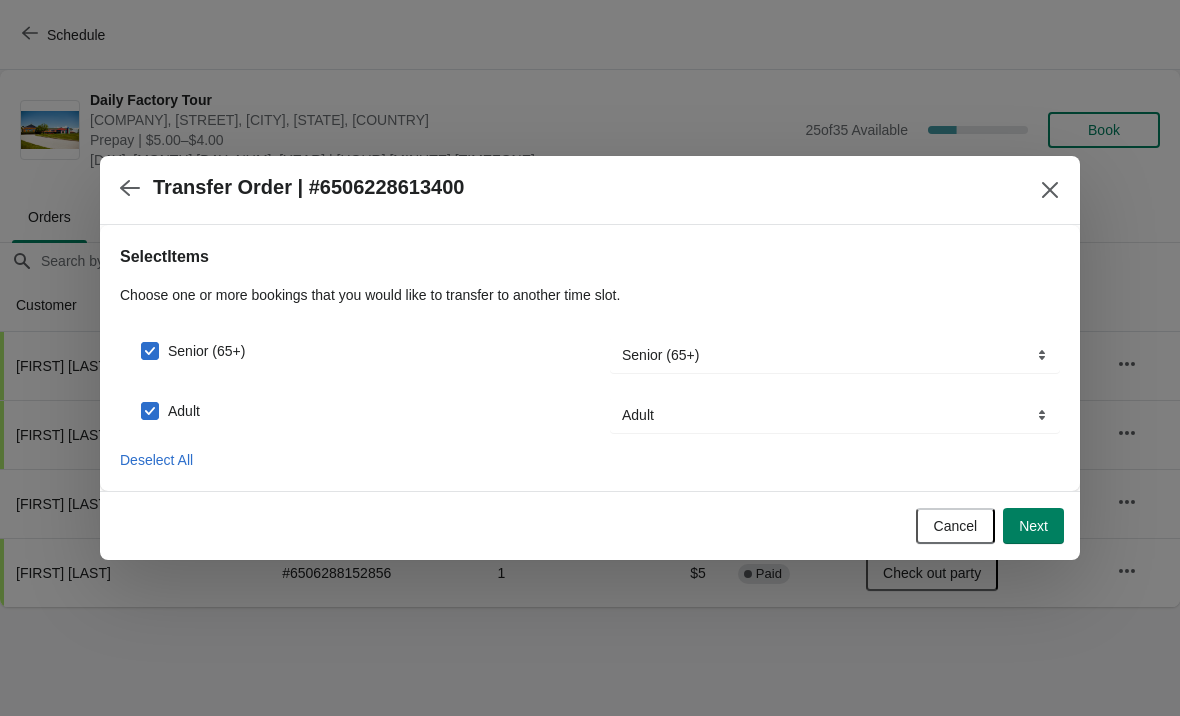click on "Next" at bounding box center (1033, 526) 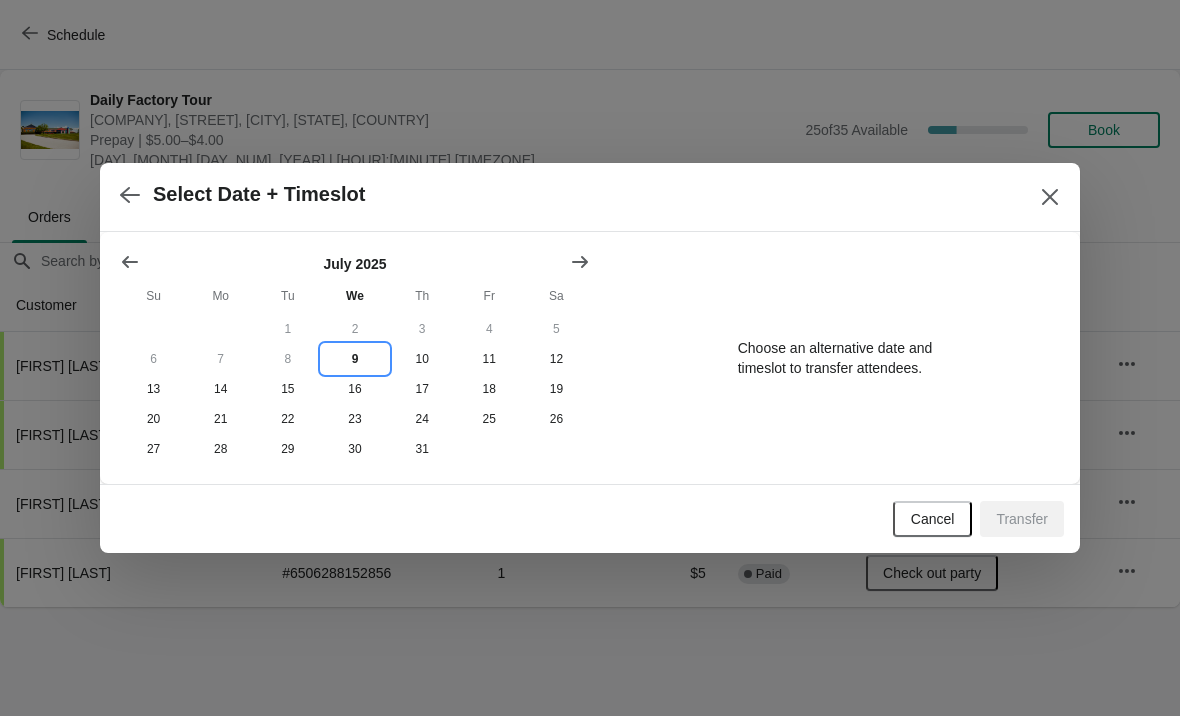 click on "9" at bounding box center [354, 359] 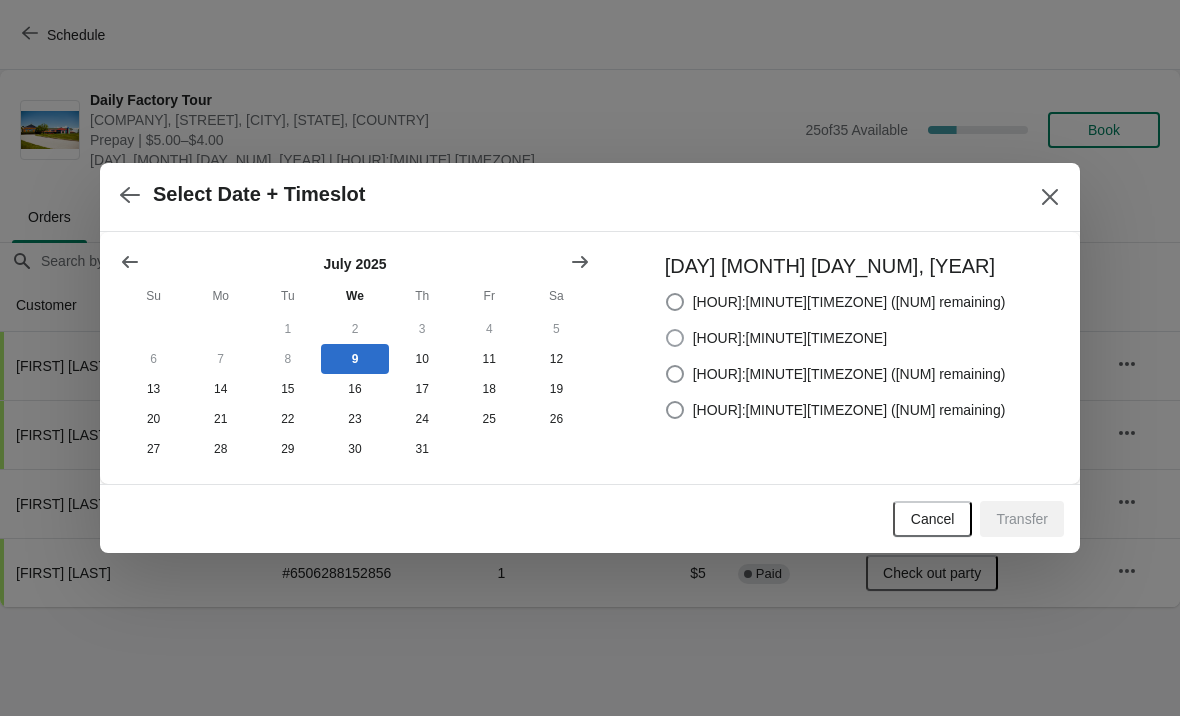 click at bounding box center [675, 338] 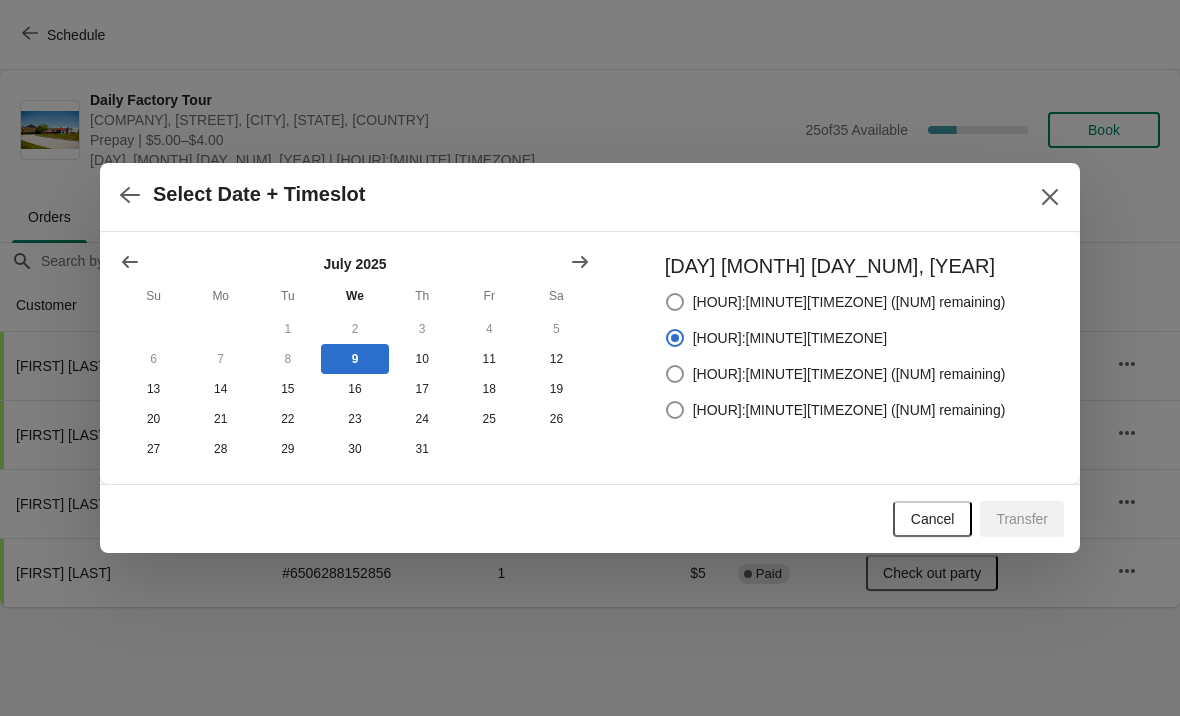 radio on "true" 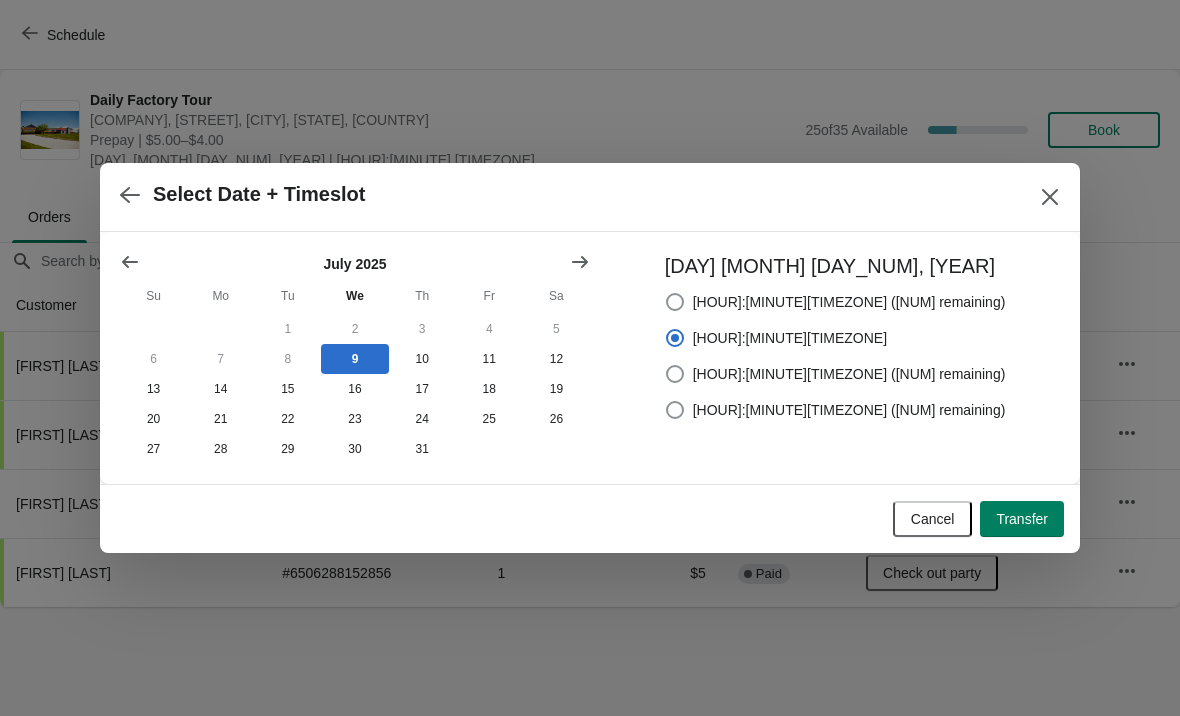 click on "Transfer" at bounding box center (1022, 519) 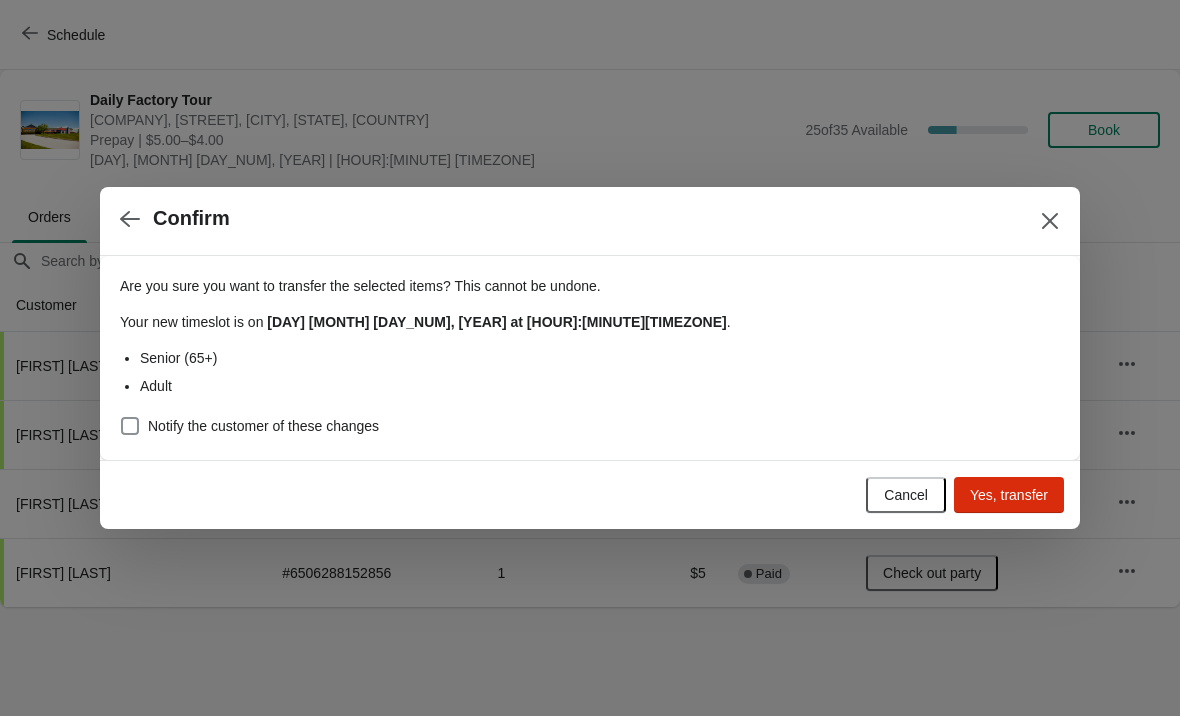 click at bounding box center (130, 426) 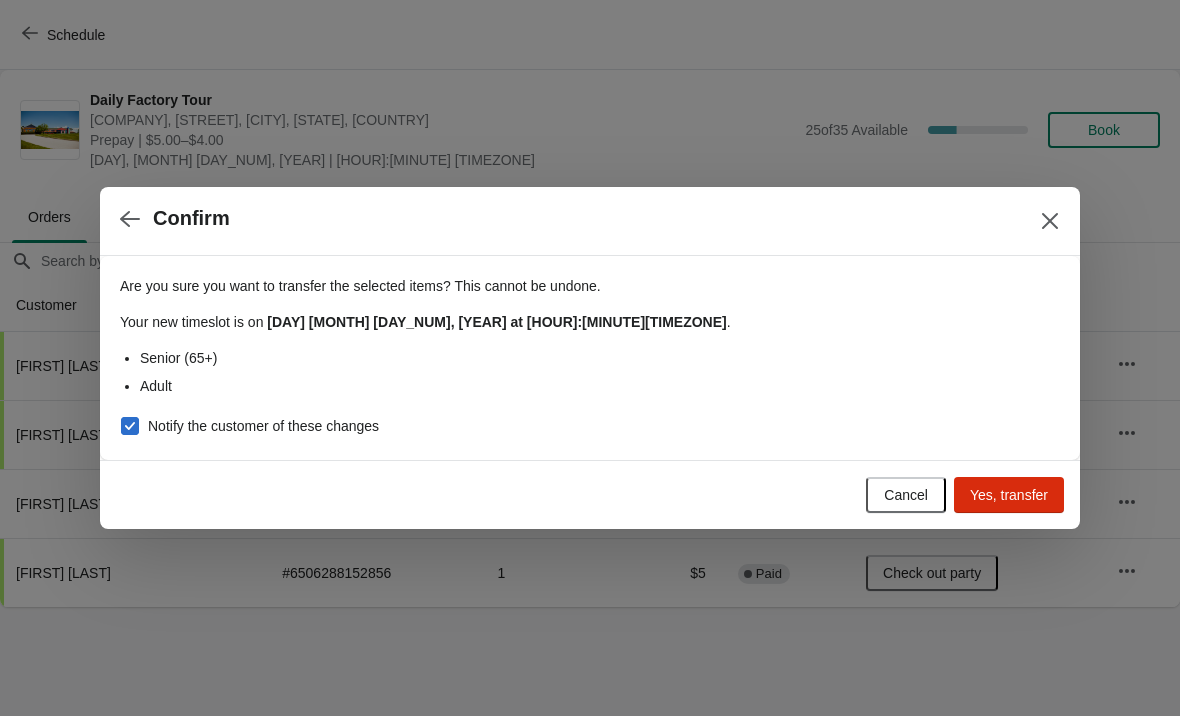 checkbox on "true" 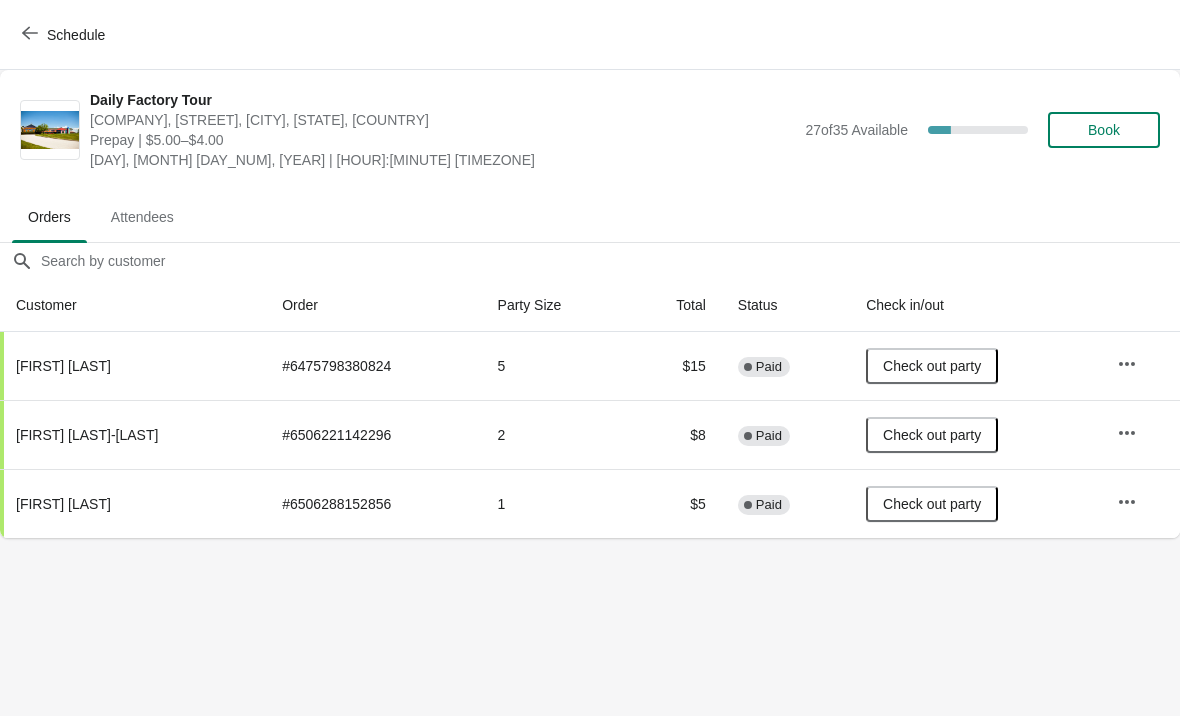 click at bounding box center [30, 34] 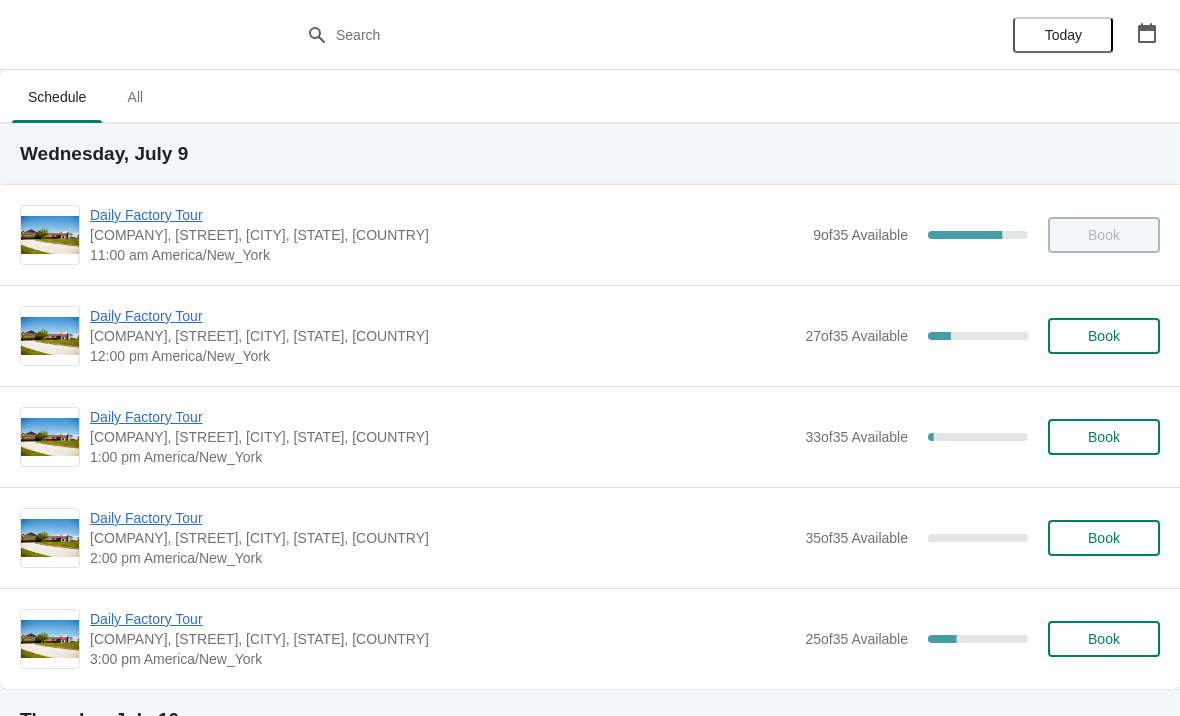 click on "Daily Factory Tour" at bounding box center [446, 215] 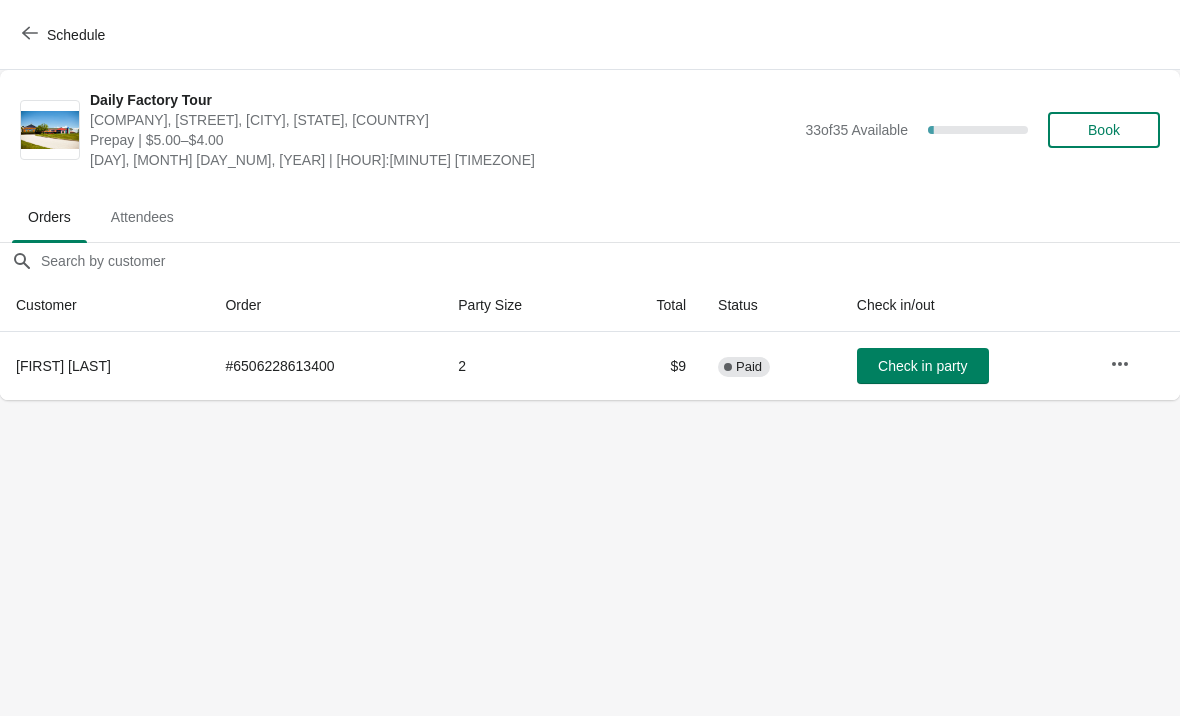 click on "Check in party" at bounding box center (922, 366) 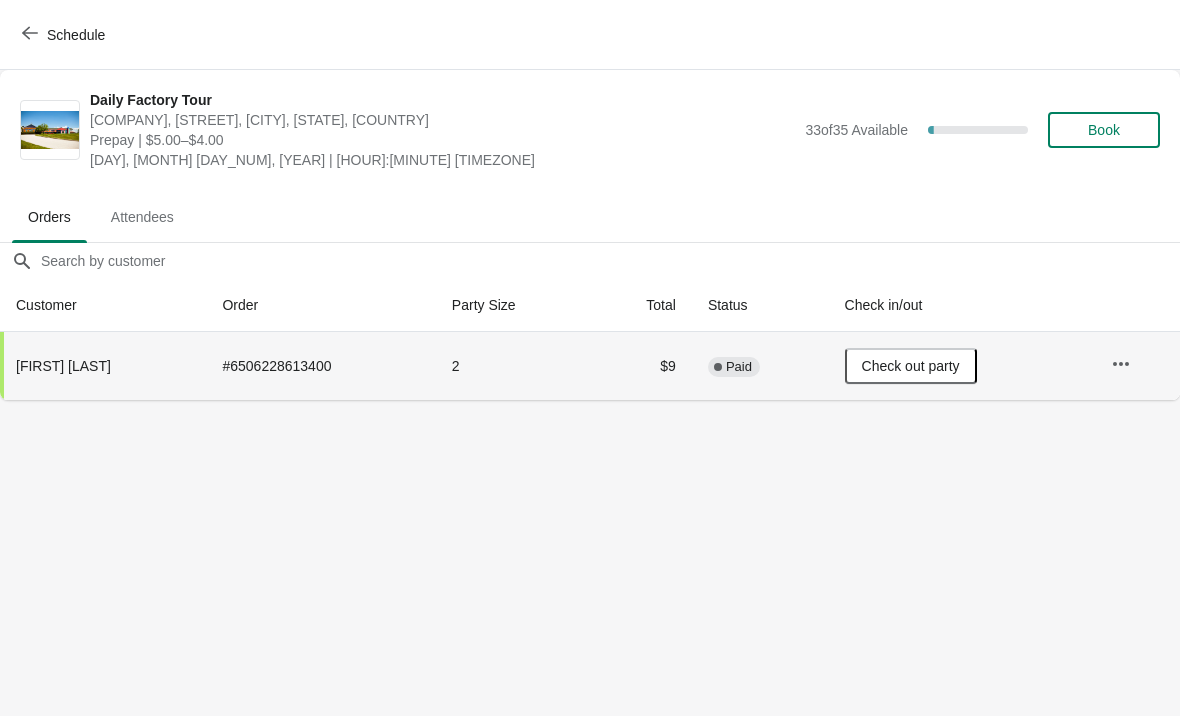 click on "Schedule" at bounding box center (76, 35) 